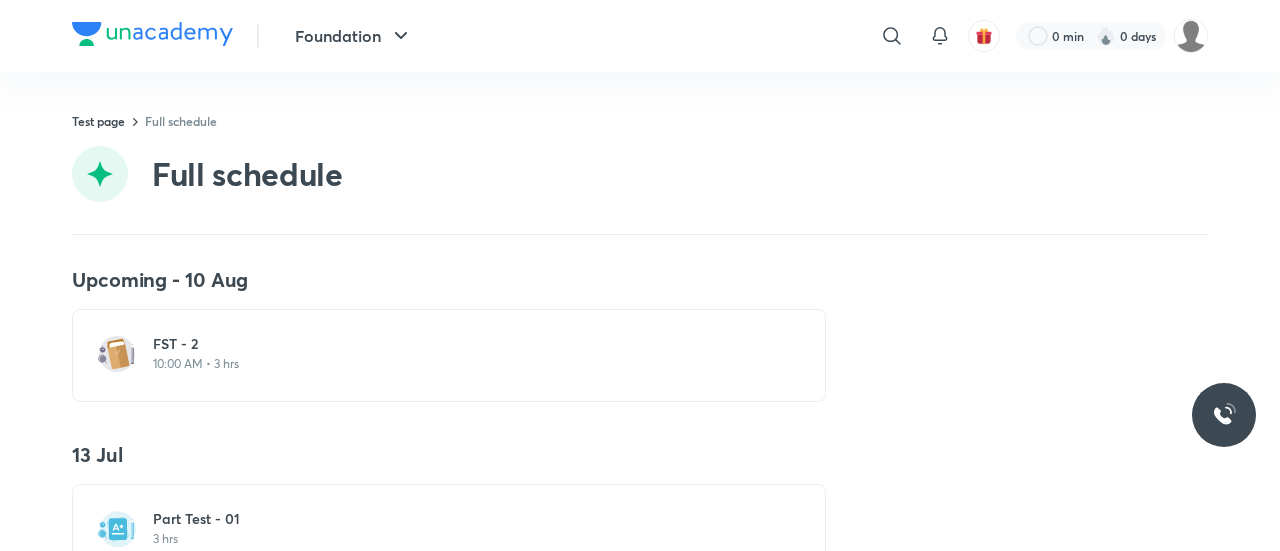 scroll, scrollTop: 0, scrollLeft: 0, axis: both 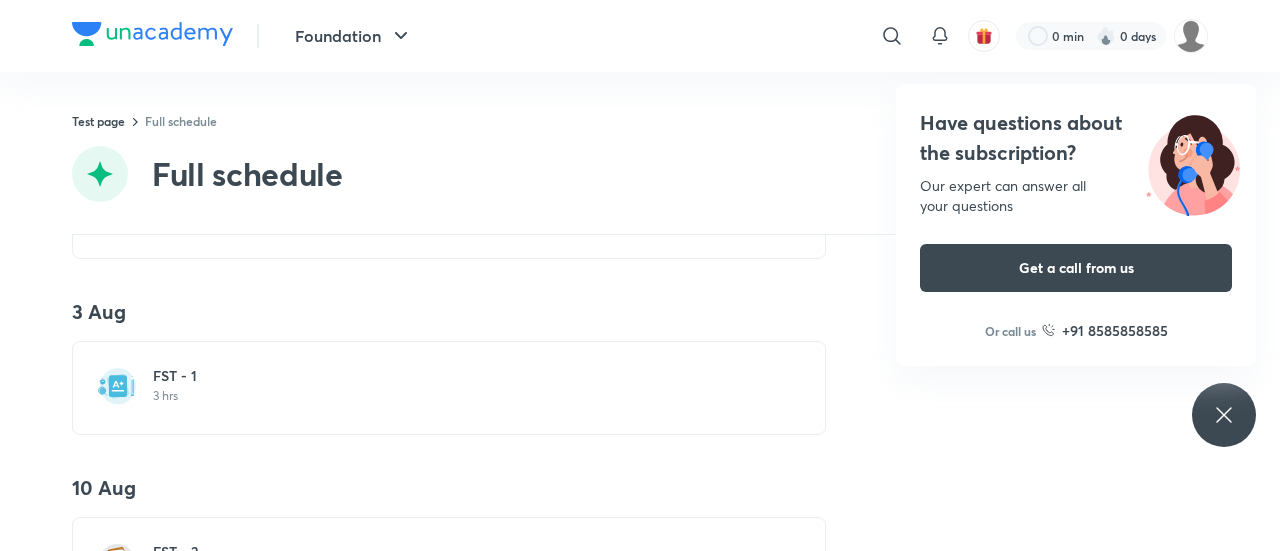 click on "FST - 1 3 hrs" at bounding box center (461, 385) 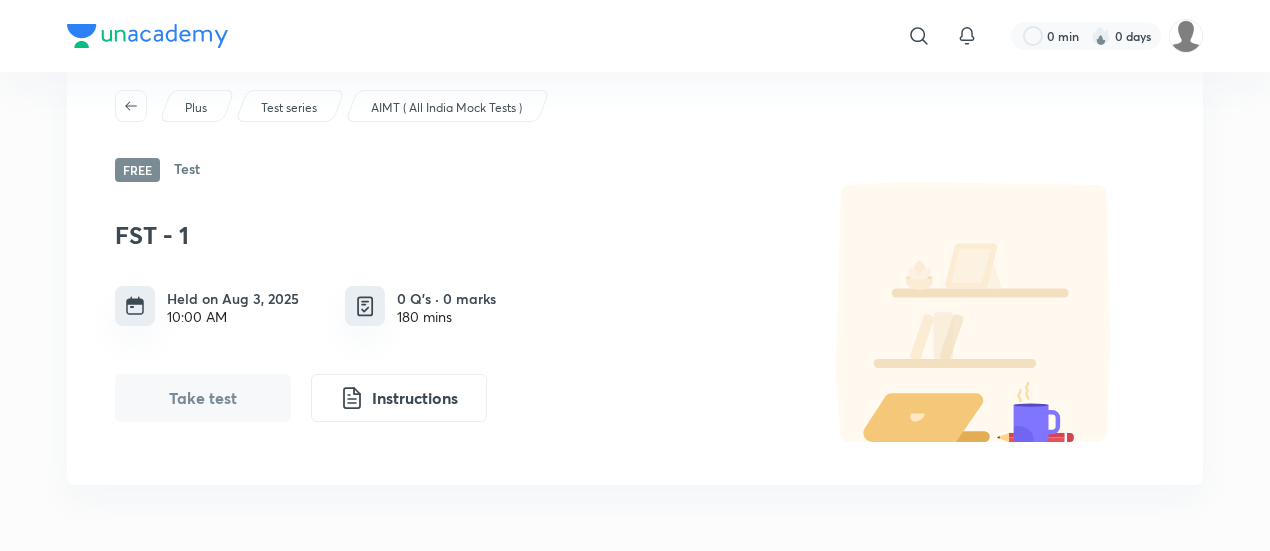scroll, scrollTop: 59, scrollLeft: 0, axis: vertical 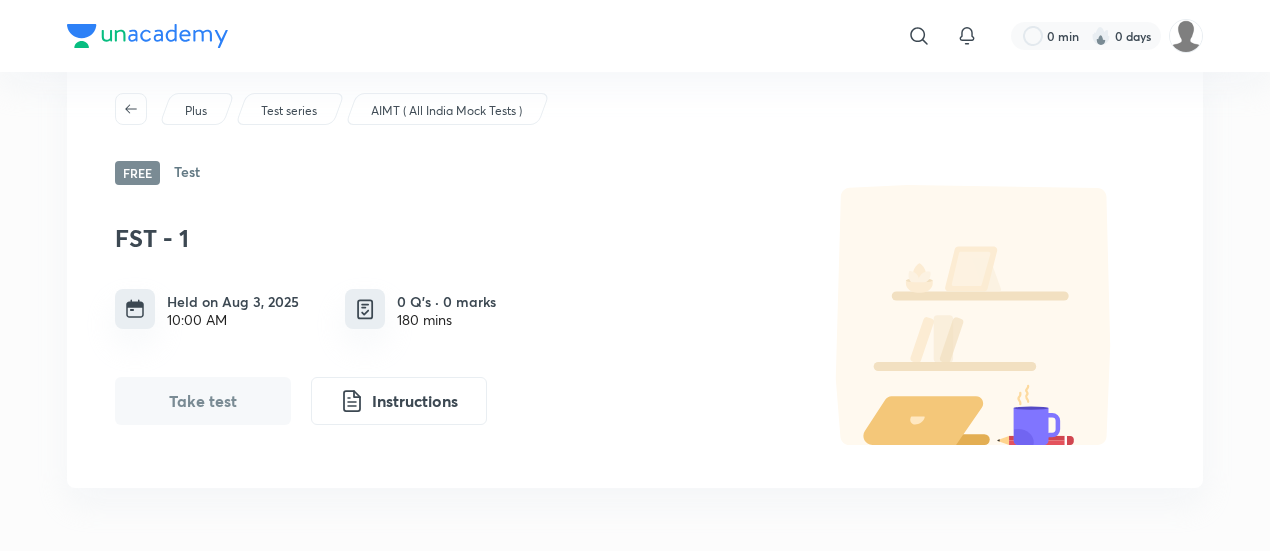 click on "Test" at bounding box center [187, 173] 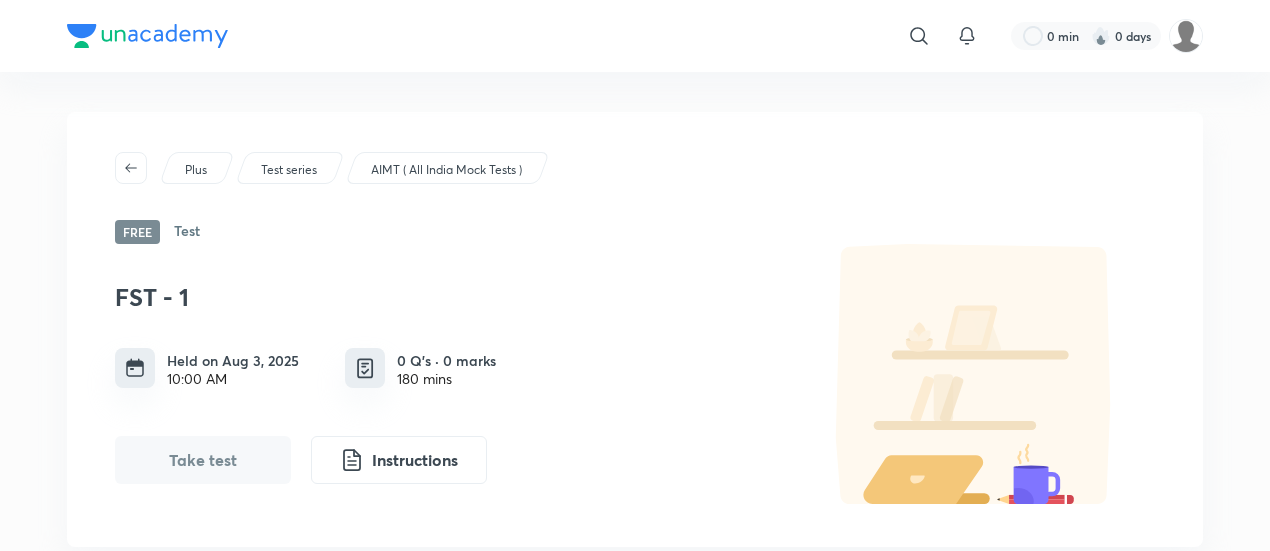 click on "Test series" at bounding box center (289, 170) 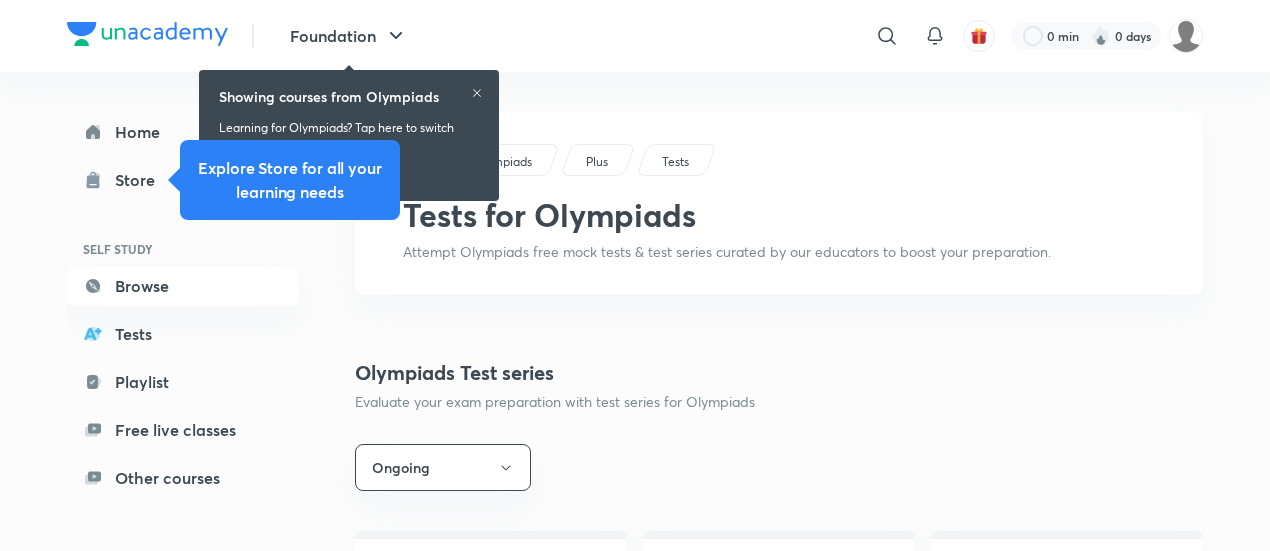 click on "Olympiads Plus Tests Tests for Olympiads Attempt Olympiads free mock tests & test series curated by our educators to boost your preparation. Olympiads Test series Evaluate your exam preparation with test series for Olympiads Ongoing AIMT ( All India Mock Tests ) FREE Test 4 • [DATE], [TIME] IOQM 2025 Crash Course Test Series FREE Test 3 • [DATE], [TIME] Ramanujan 1.0 Test Series Test 16 • [DATE], [TIME] IOQM Test Series 2025 Test 7 • [DATE], [TIME] I-Beginner Class - VIII Test Series 2025 Test 5 • [DATE], [TIME] I-Adapt Class IX Test Series 2025 Test 5 • [DATE], [TIME] I-Elevate Class X Test Series 2025 Test 5 • [DATE], [TIME] NSEJS Test Series 2025 Test 6 • [DATE], [TIME]" at bounding box center (779, 628) 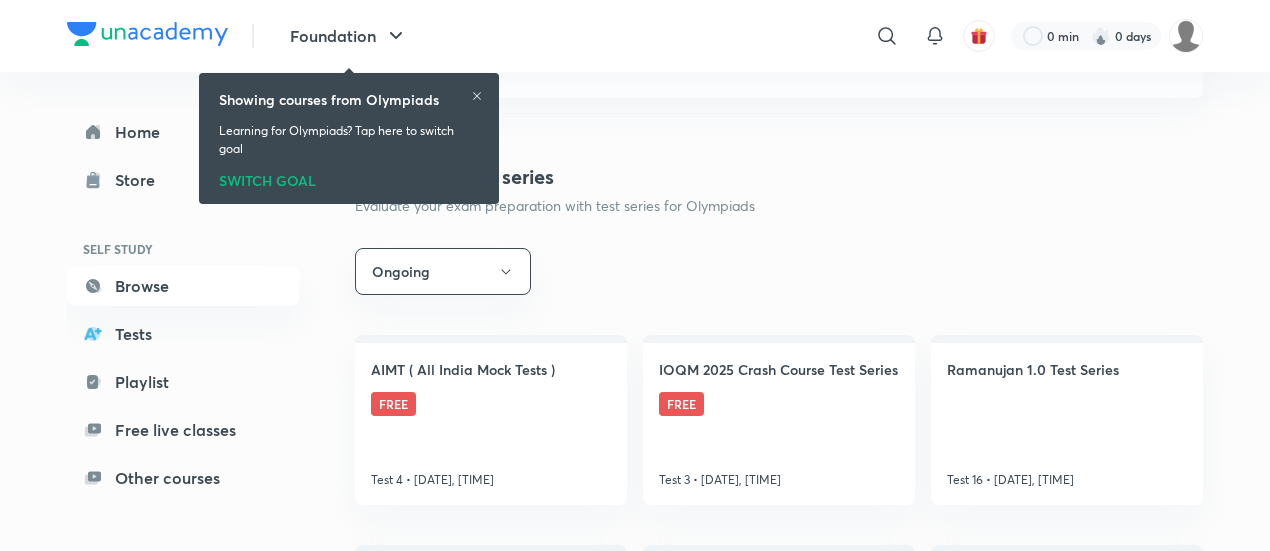 scroll, scrollTop: 199, scrollLeft: 0, axis: vertical 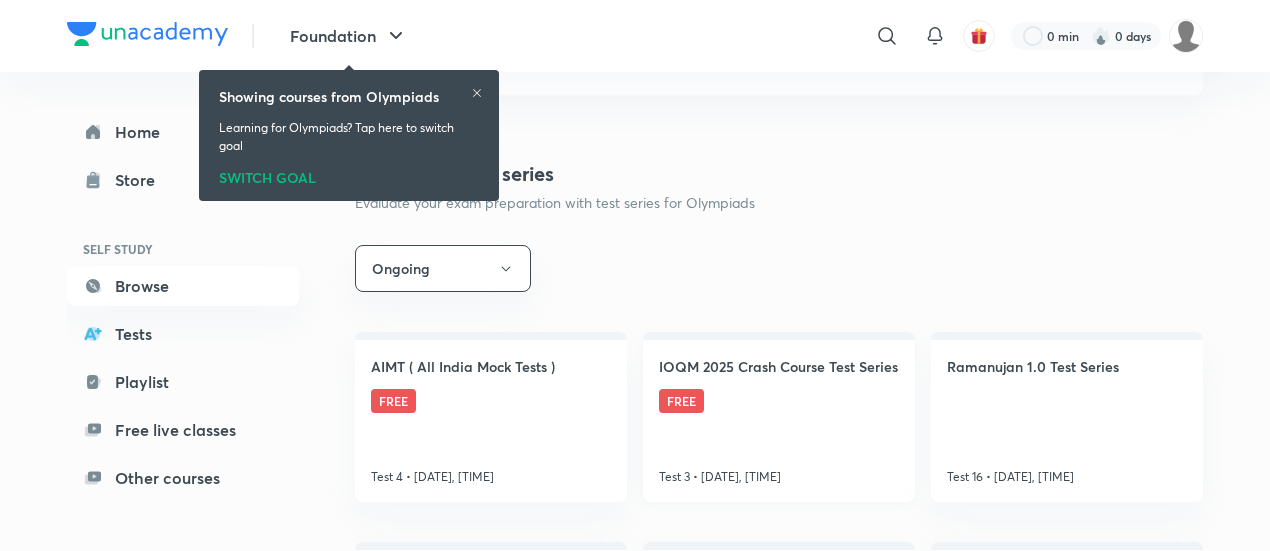 click on "IOQM 2025 Crash Course Test Series" at bounding box center (778, 366) 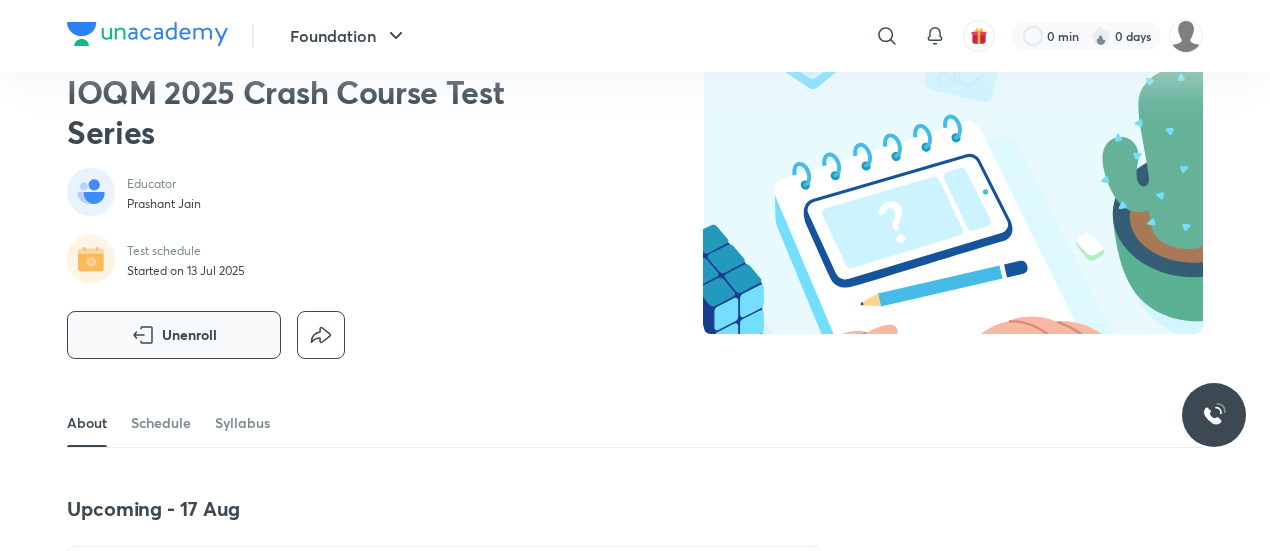 scroll, scrollTop: 0, scrollLeft: 0, axis: both 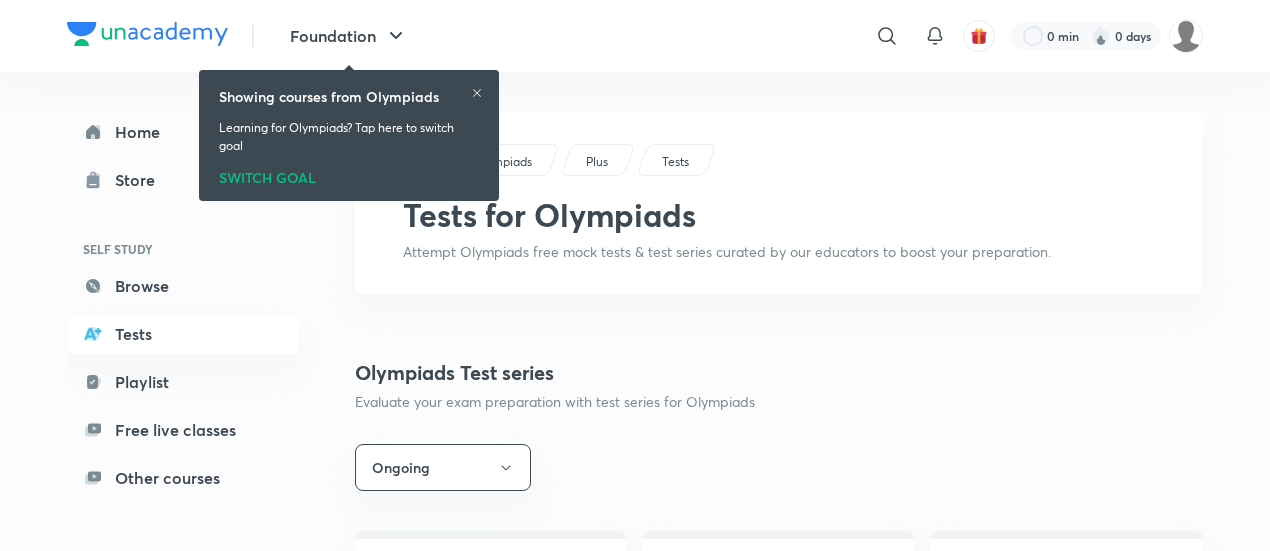 click on "Olympiads Plus Tests Tests for Olympiads Attempt Olympiads free mock tests & test series curated by our educators to boost your preparation. Olympiads Test series Evaluate your exam preparation with test series for Olympiads Ongoing AIMT ( All India Mock Tests ) FREE Test 4 • [DATE], [TIME] IOQM 2025 Crash Course Test Series FREE Test 3 • [DATE], [TIME] Ramanujan 1.0 Test Series Test 16 • [DATE], [TIME] IOQM Test Series 2025 Test 7 • [DATE], [TIME] I-Beginner Class - VIII Test Series 2025 Test 5 • [DATE], [TIME] I-Adapt Class IX Test Series 2025 Test 5 • [DATE], [TIME] I-Elevate Class X Test Series 2025 Test 5 • [DATE], [TIME] NSEJS Test Series 2025 Test 6 • [DATE], [TIME]" at bounding box center (779, 628) 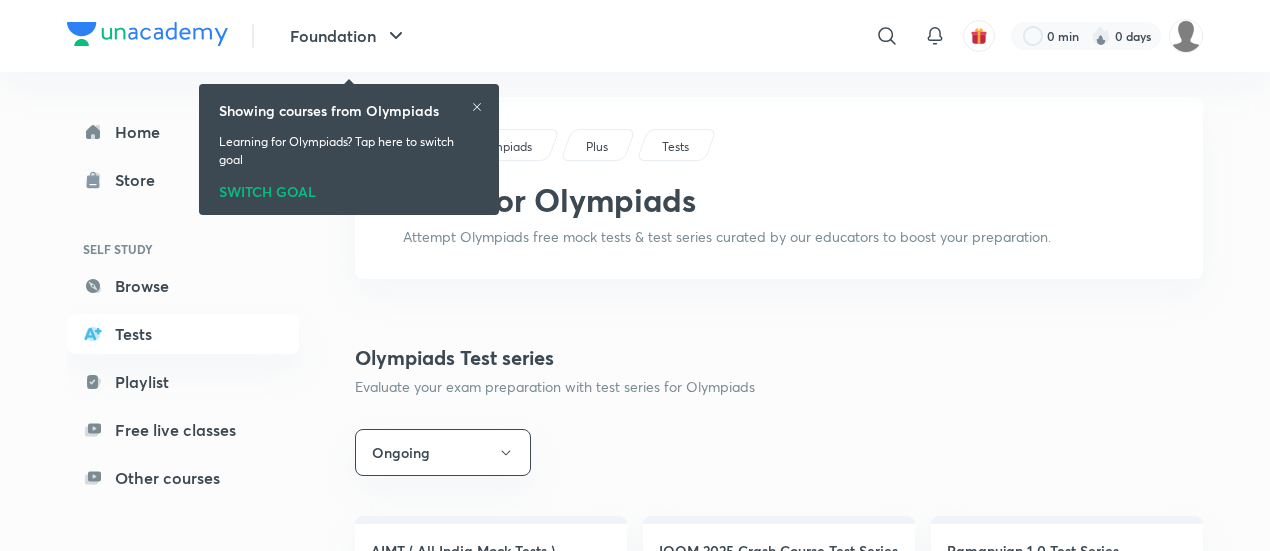 scroll, scrollTop: 0, scrollLeft: 0, axis: both 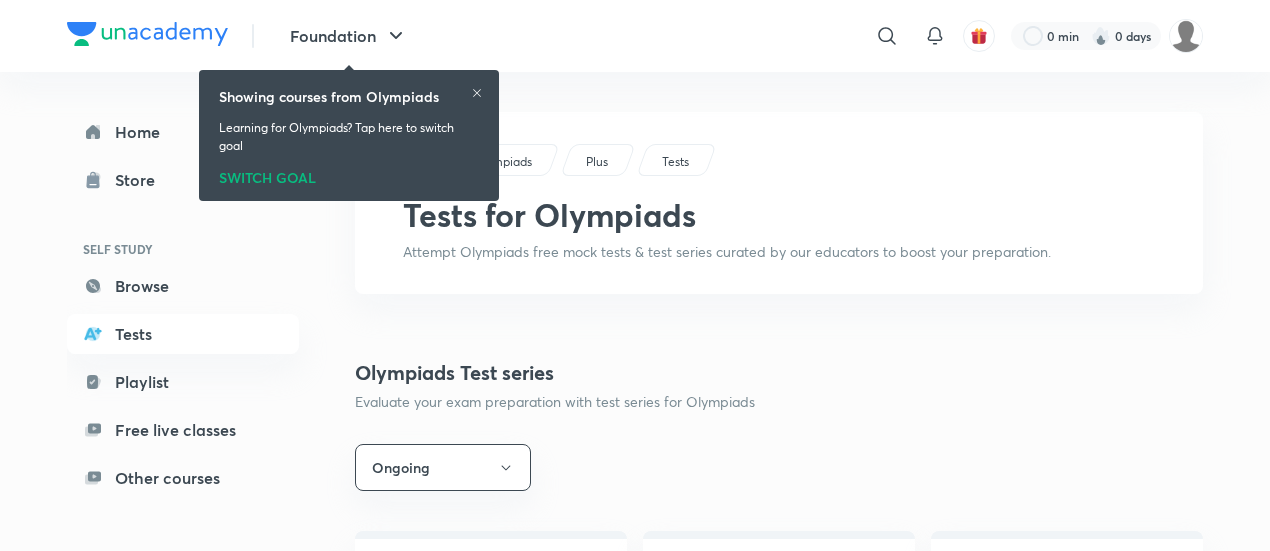 click 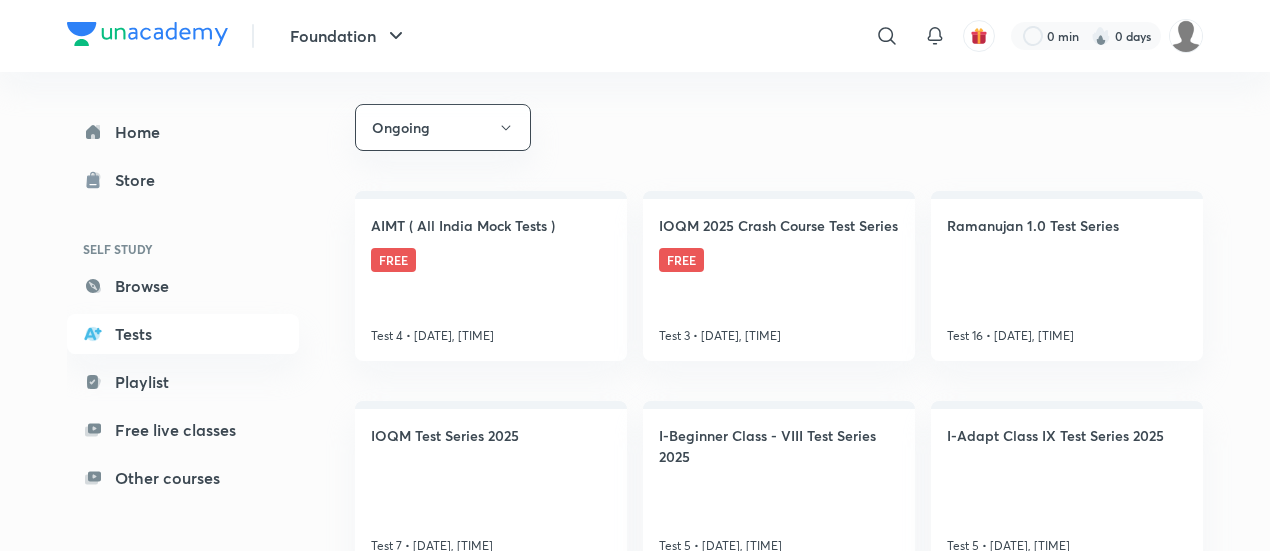 scroll, scrollTop: 344, scrollLeft: 0, axis: vertical 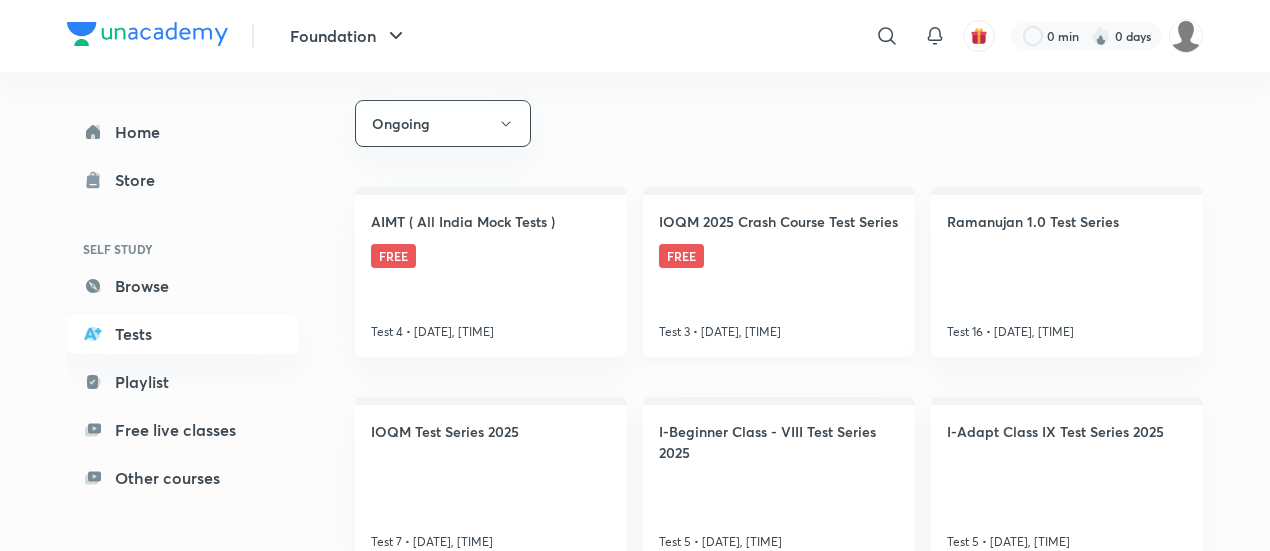 click on "IOQM 2025 Crash Course Test Series" at bounding box center (778, 221) 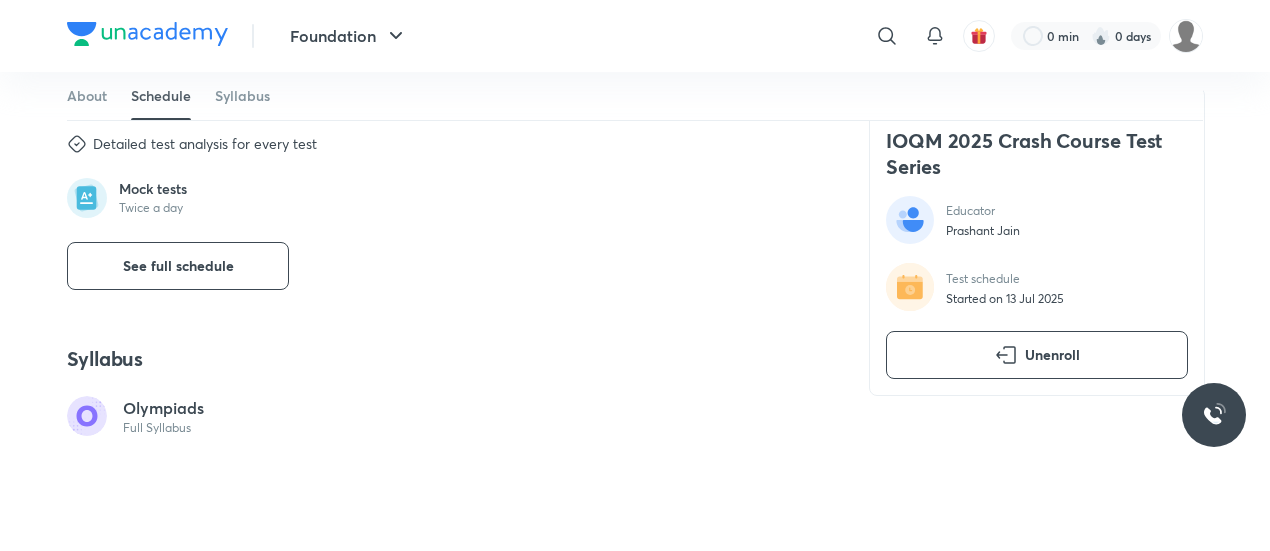 scroll, scrollTop: 1015, scrollLeft: 0, axis: vertical 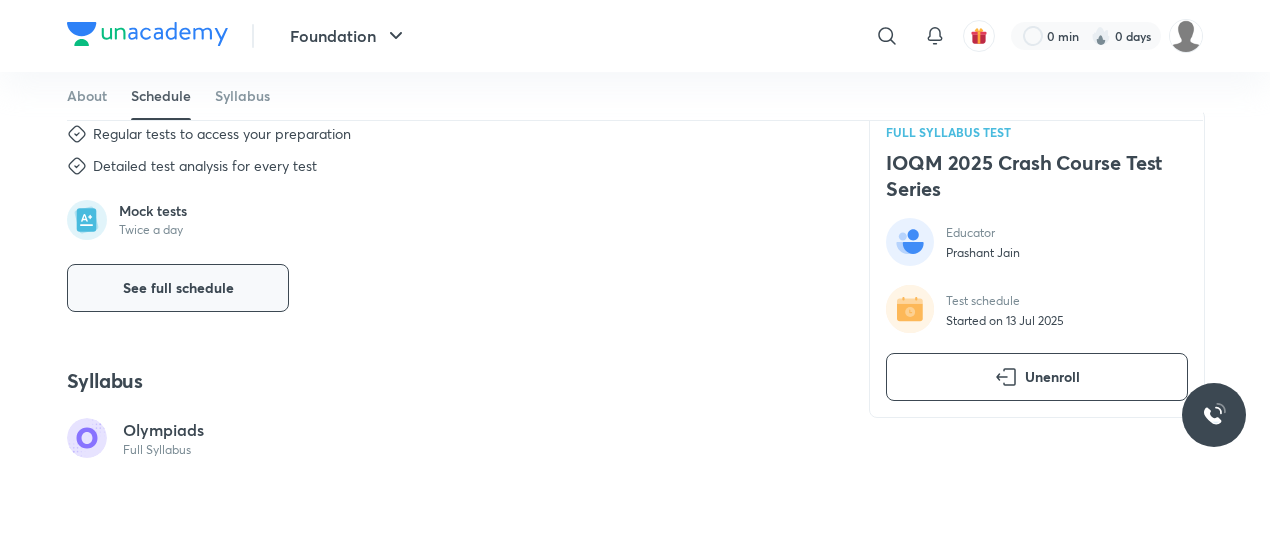 click on "See full schedule" at bounding box center (178, 288) 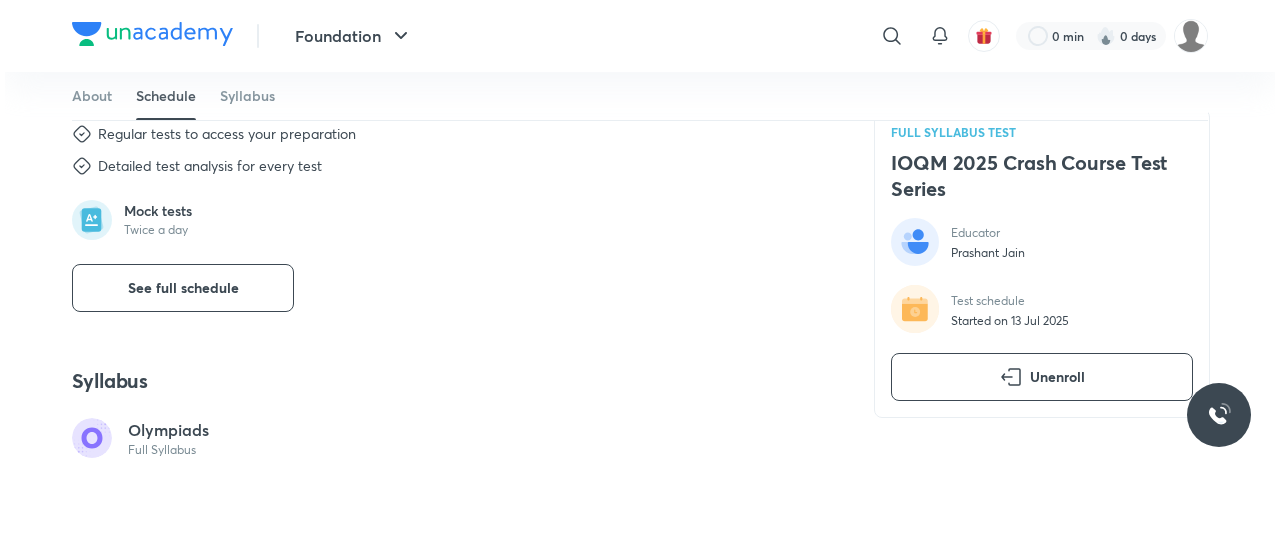 scroll, scrollTop: 0, scrollLeft: 0, axis: both 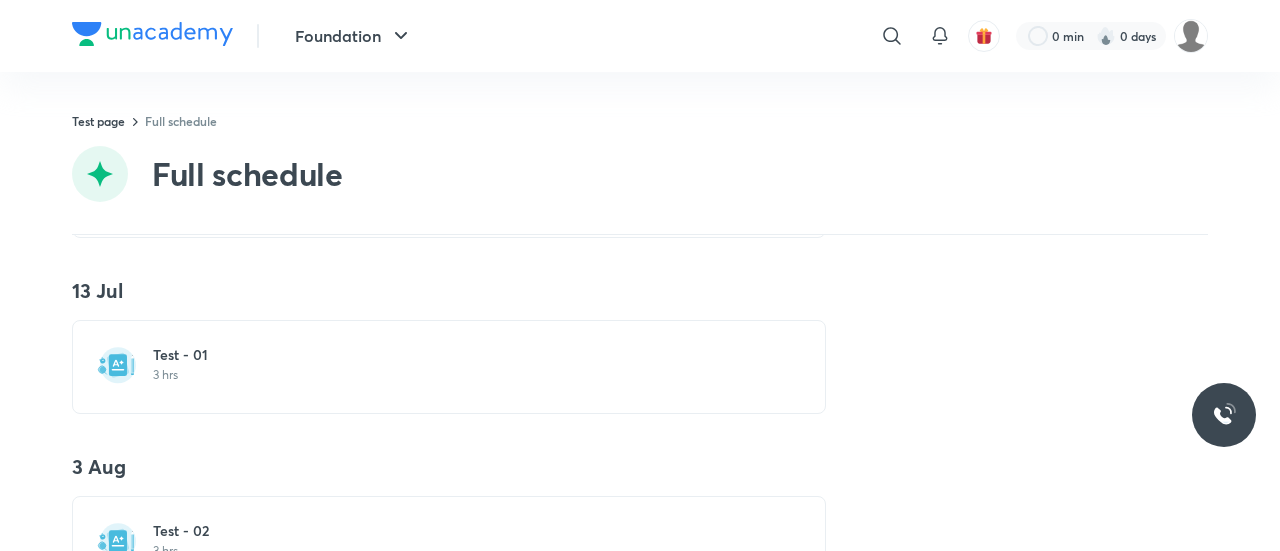 click on "Test - 01" at bounding box center (461, 355) 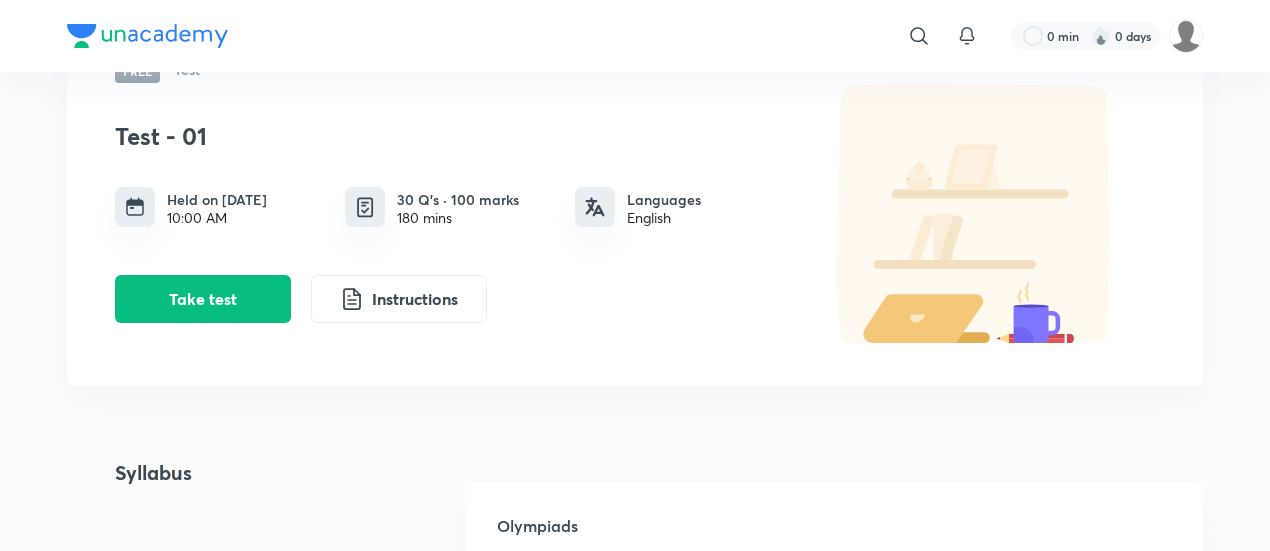 scroll, scrollTop: 154, scrollLeft: 0, axis: vertical 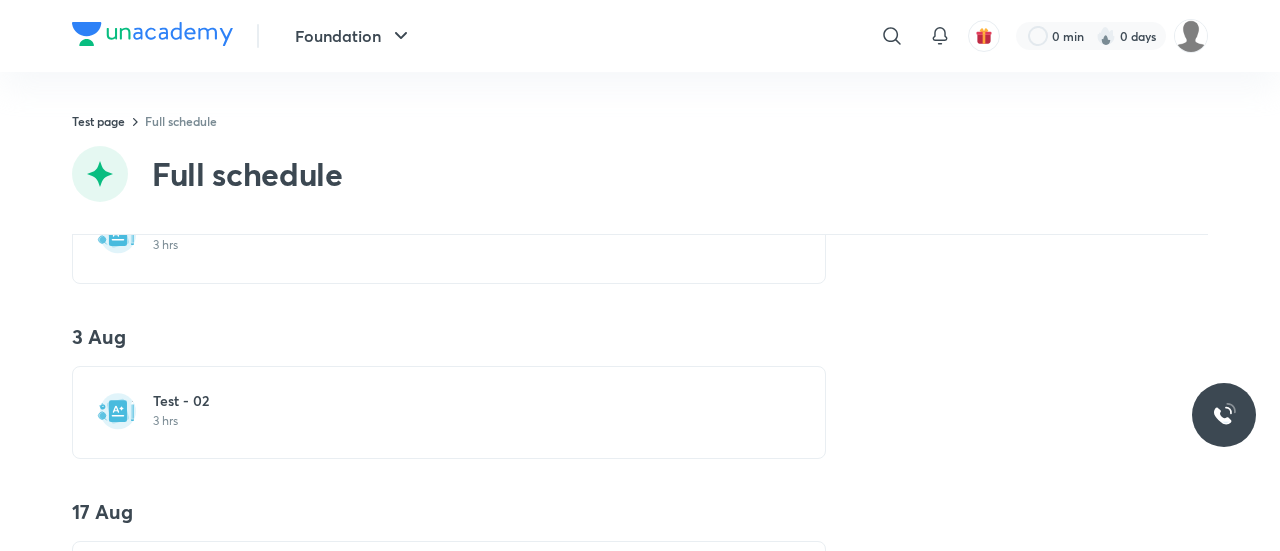 click on "Test - 02" at bounding box center (461, 401) 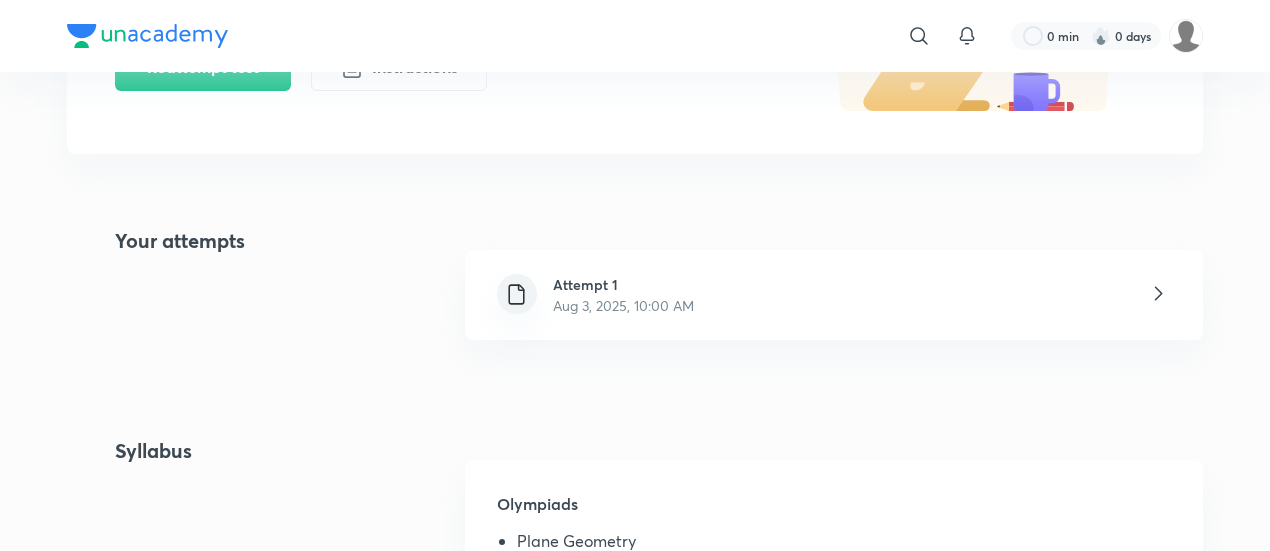 scroll, scrollTop: 410, scrollLeft: 0, axis: vertical 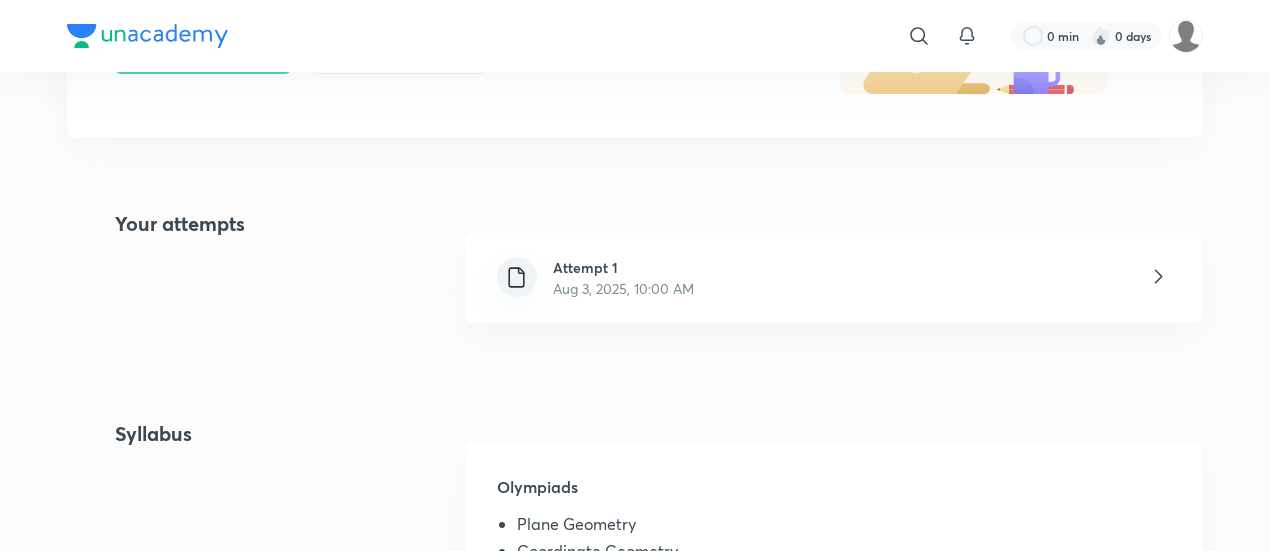 click on "Attempt 1" at bounding box center [623, 267] 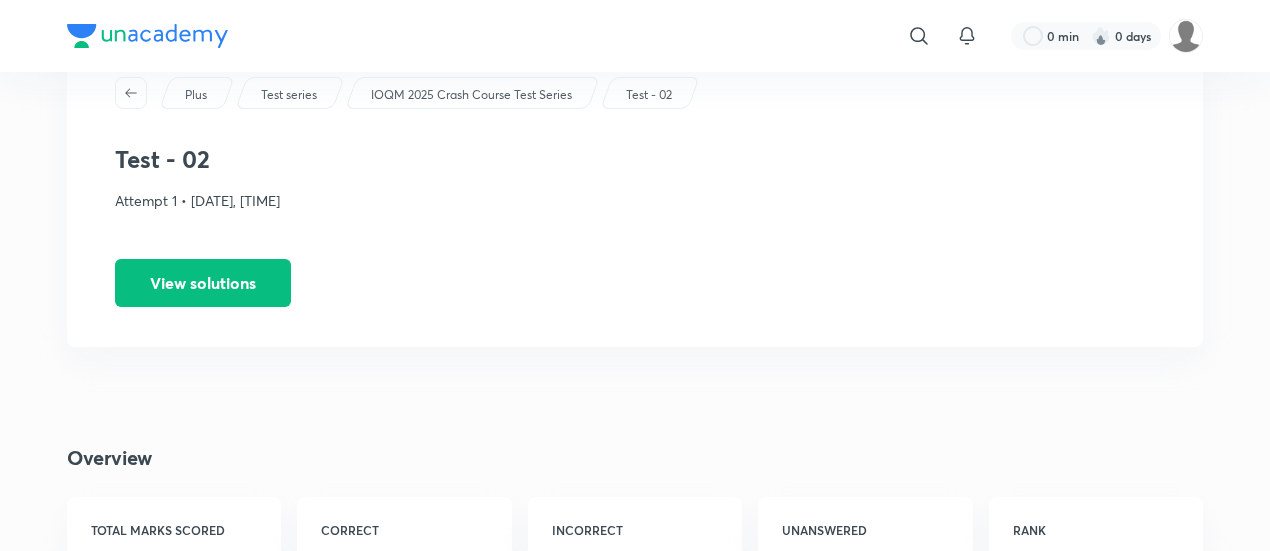 scroll, scrollTop: 84, scrollLeft: 0, axis: vertical 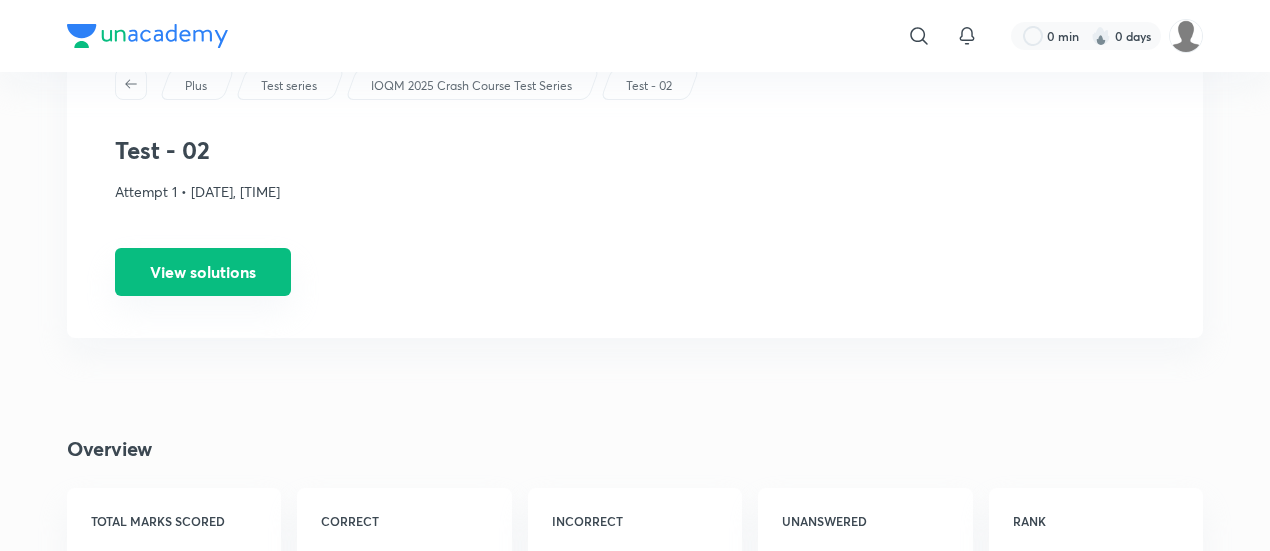 click on "View solutions" at bounding box center [203, 272] 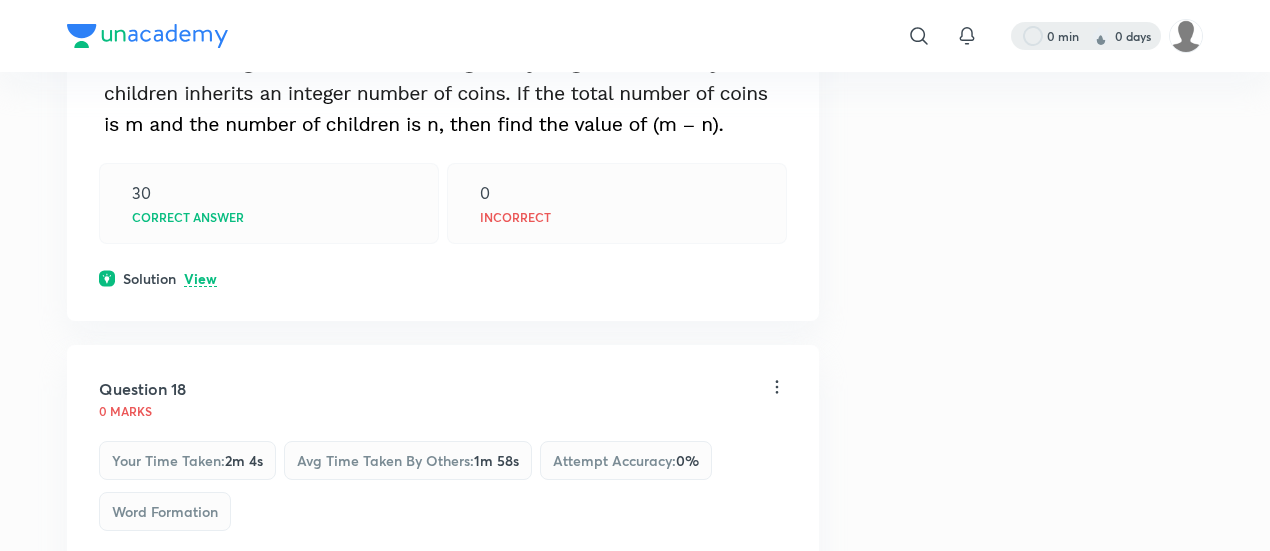 scroll, scrollTop: 9182, scrollLeft: 0, axis: vertical 